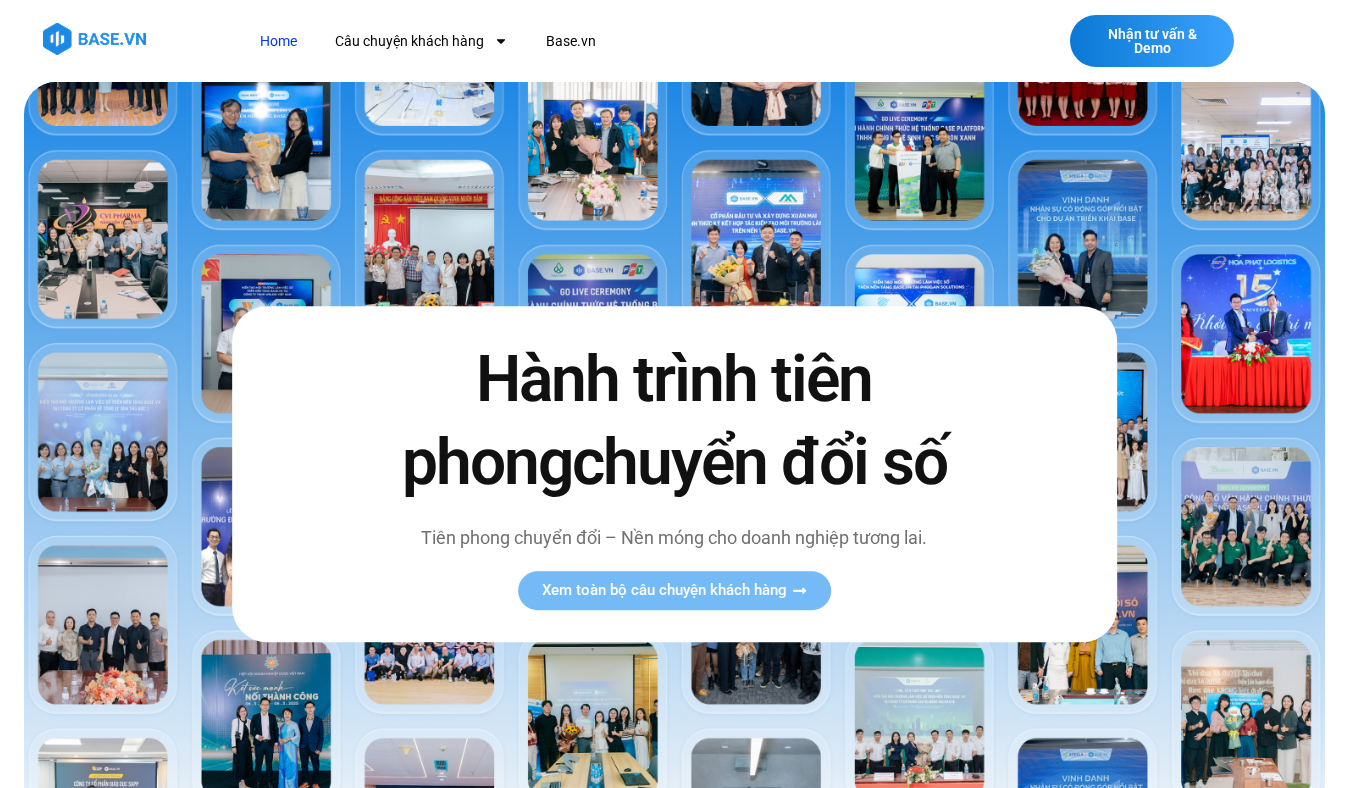 scroll, scrollTop: 0, scrollLeft: 0, axis: both 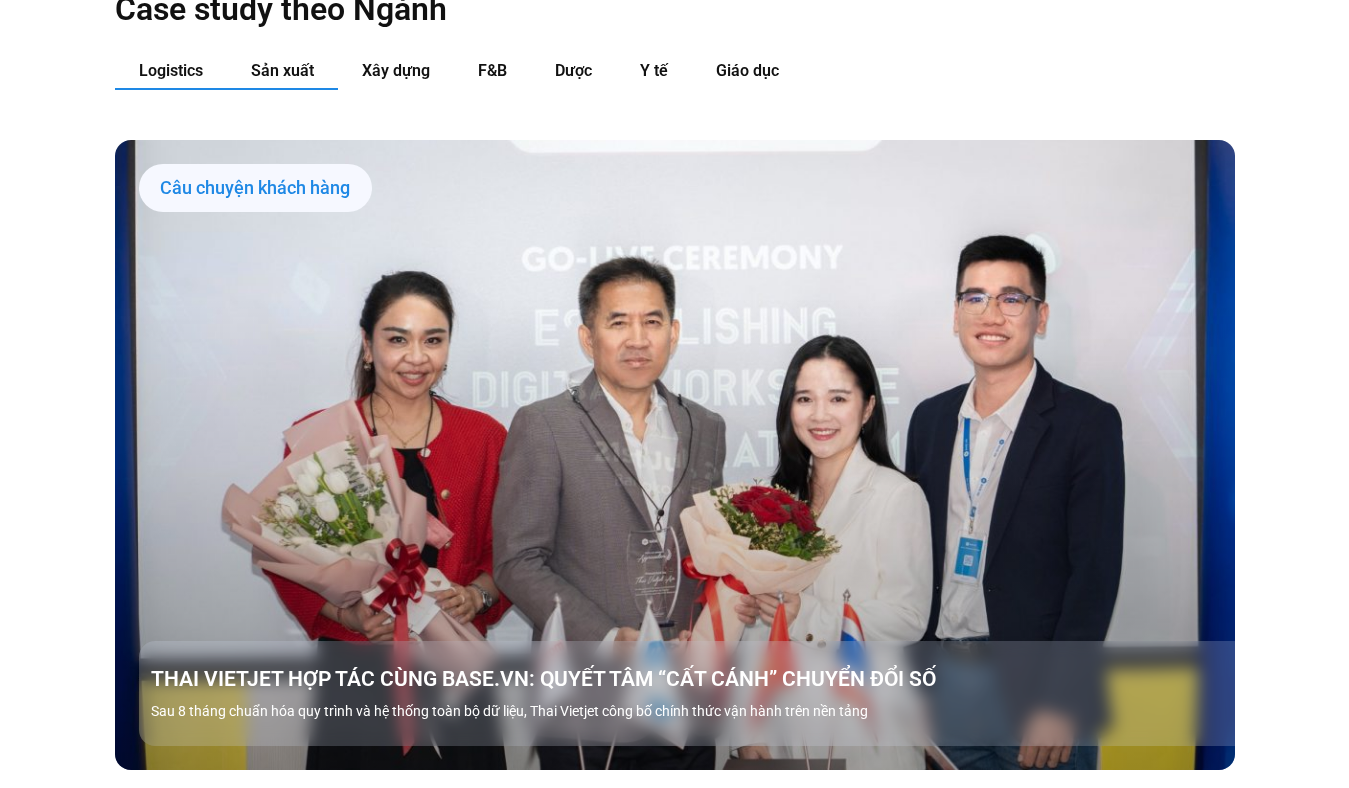 click on "Sản xuất" at bounding box center (282, 71) 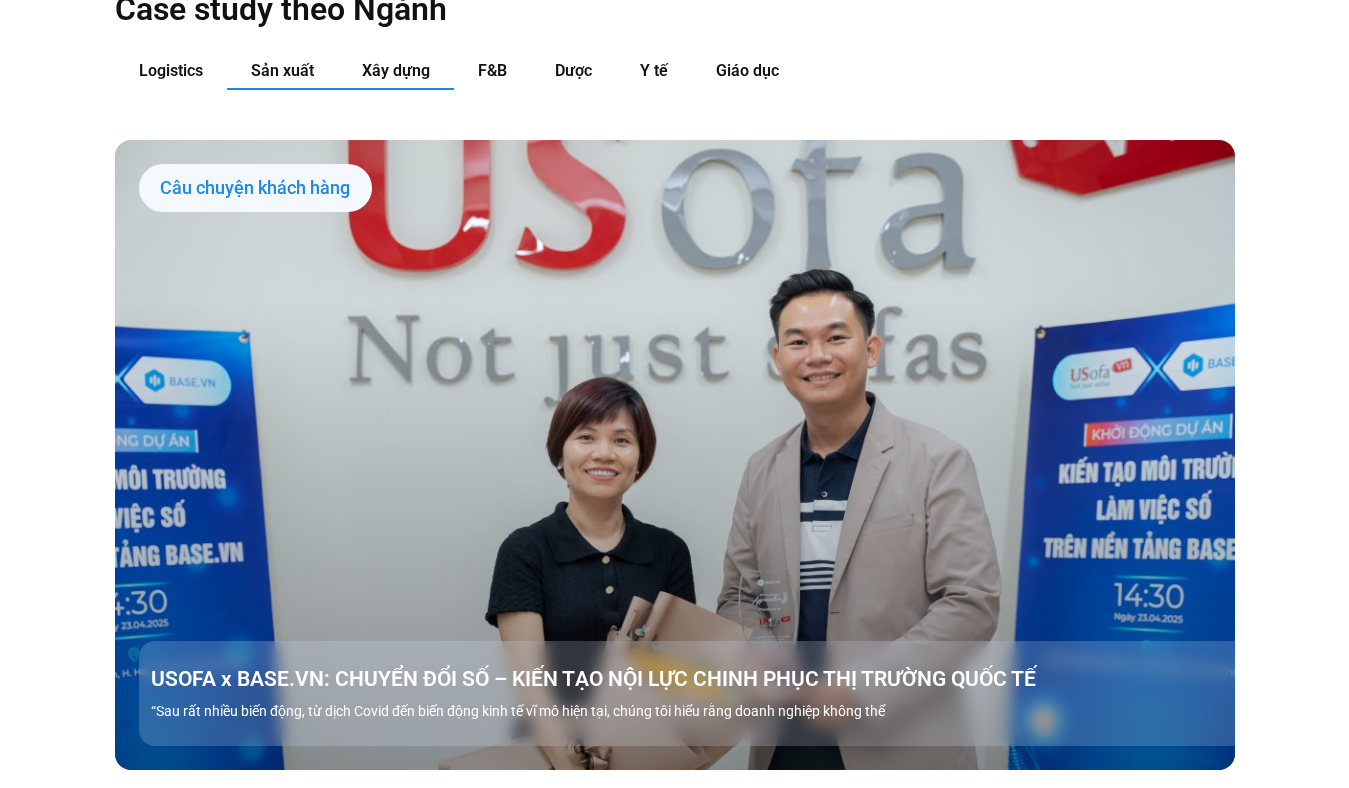 click on "Xây dựng" at bounding box center [396, 70] 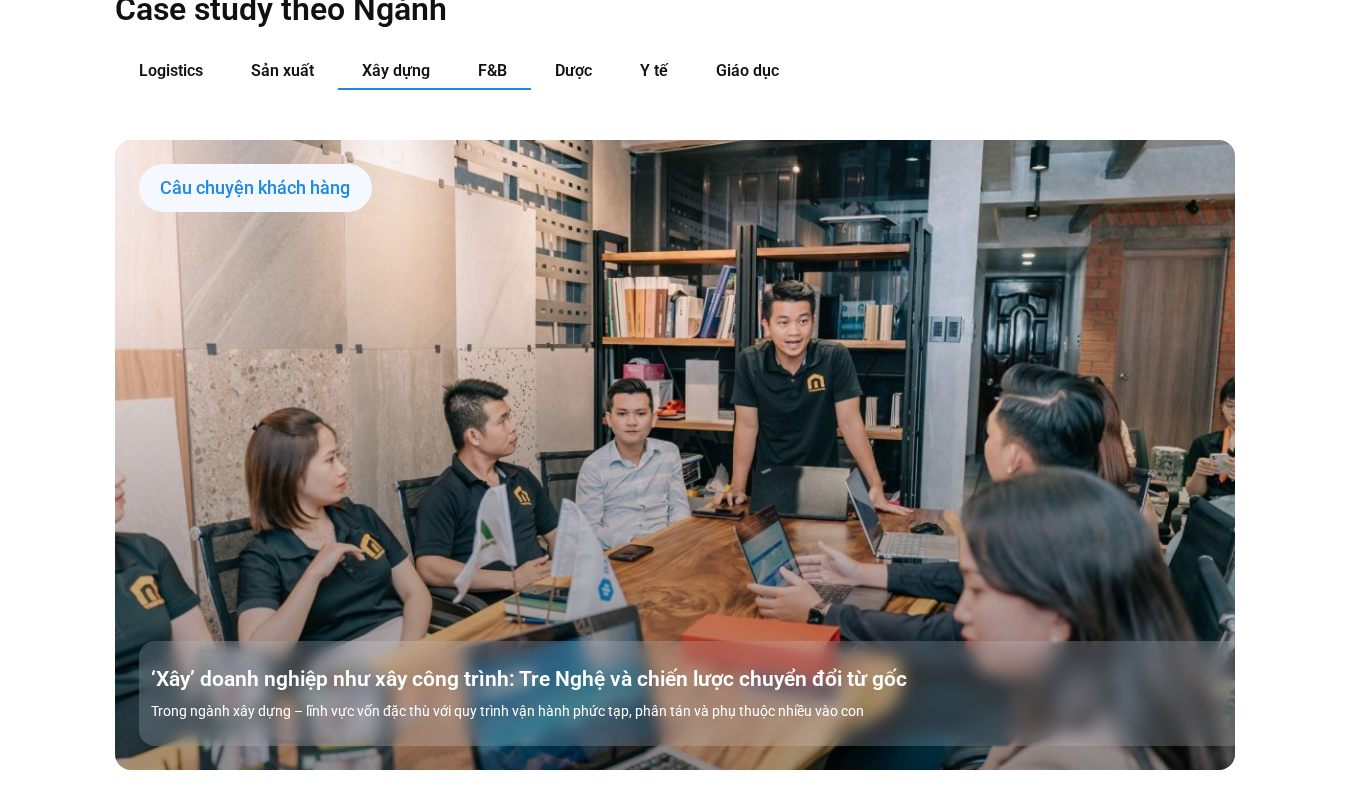 click on "F&B" at bounding box center [492, 71] 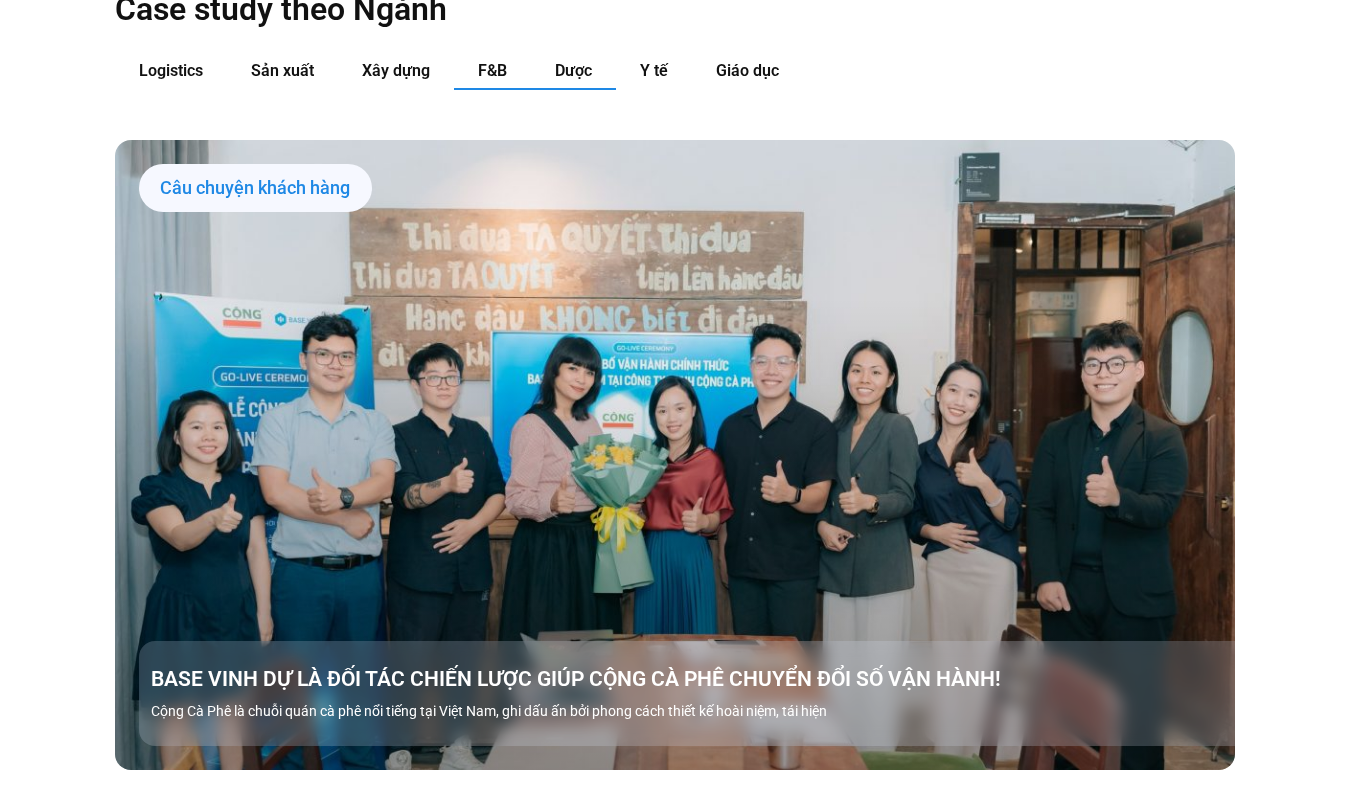 click on "Dược" at bounding box center [573, 70] 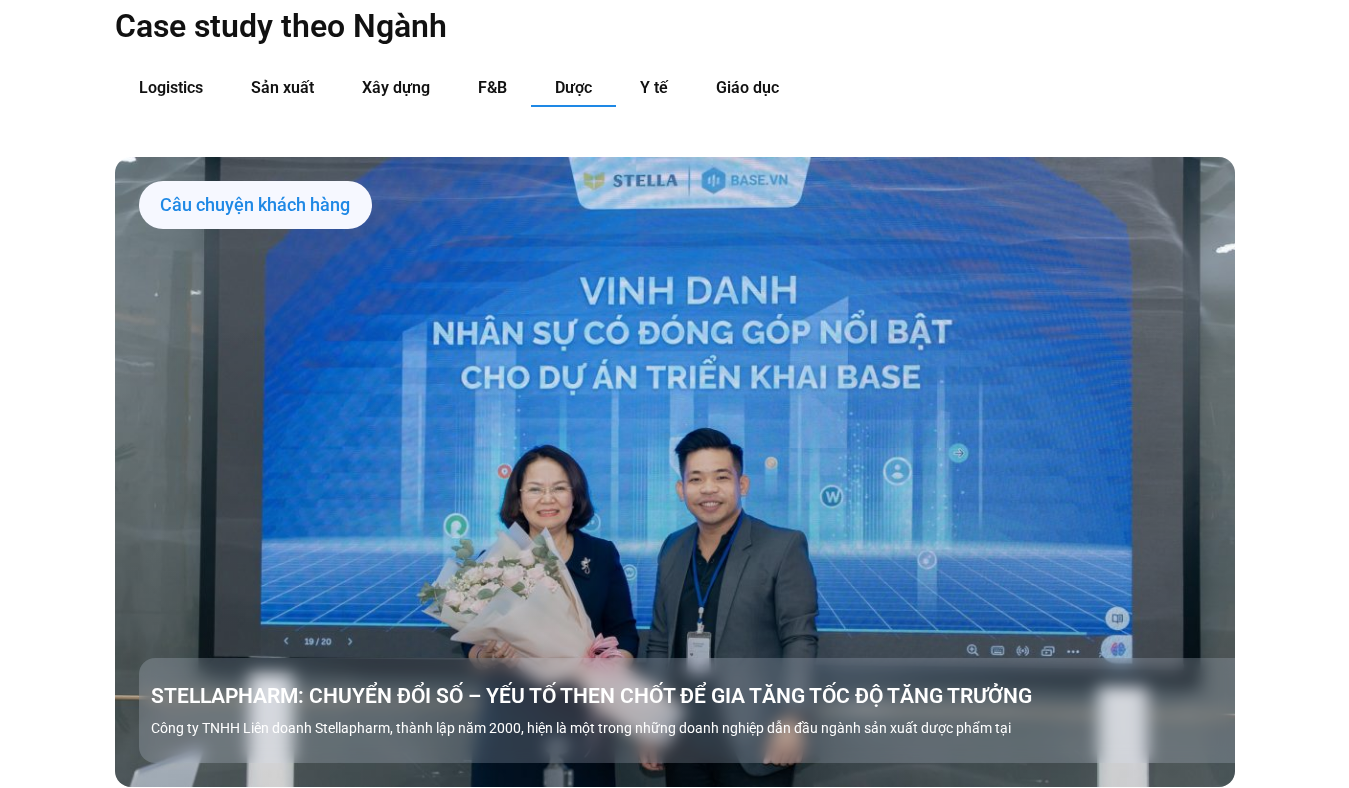 scroll, scrollTop: 2046, scrollLeft: 0, axis: vertical 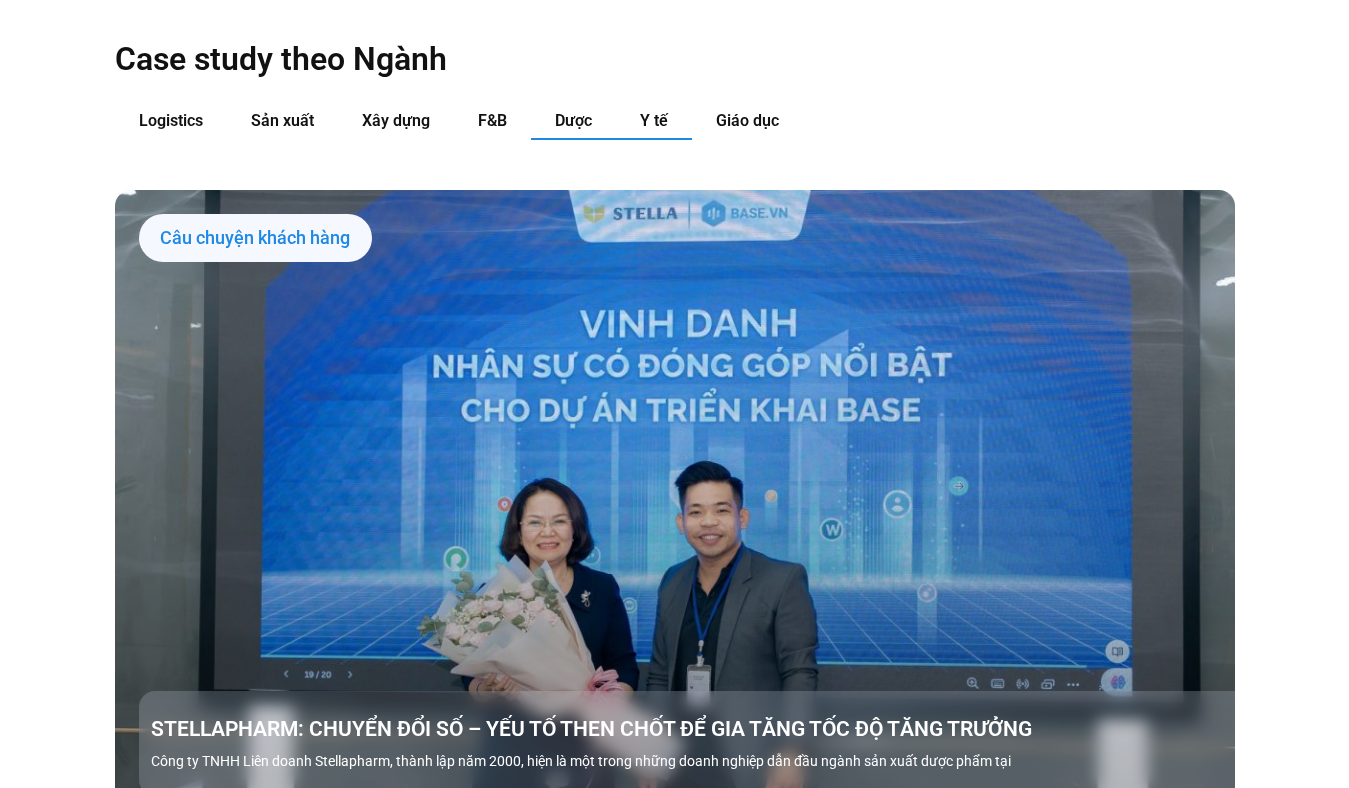 click on "Y tế" at bounding box center (654, 121) 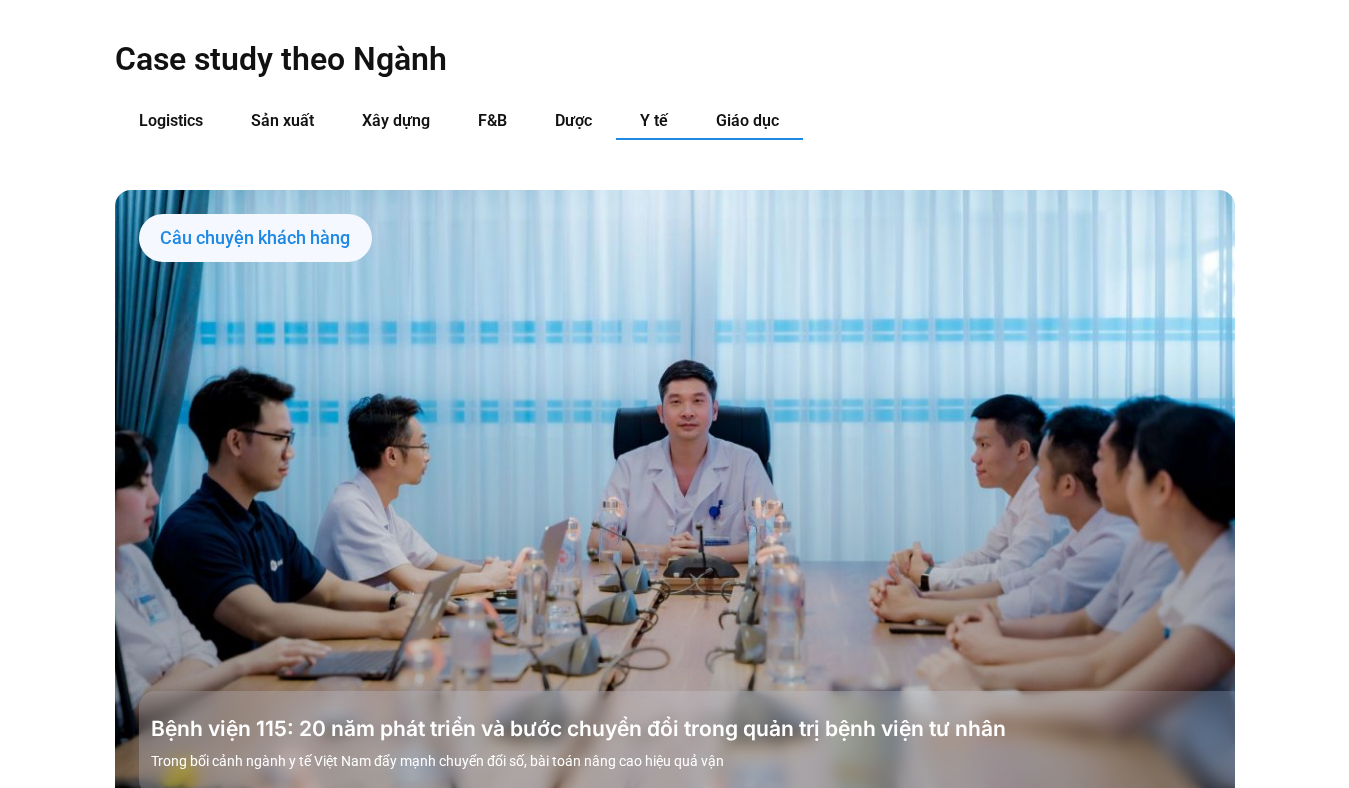 click on "Giáo dục" at bounding box center [747, 120] 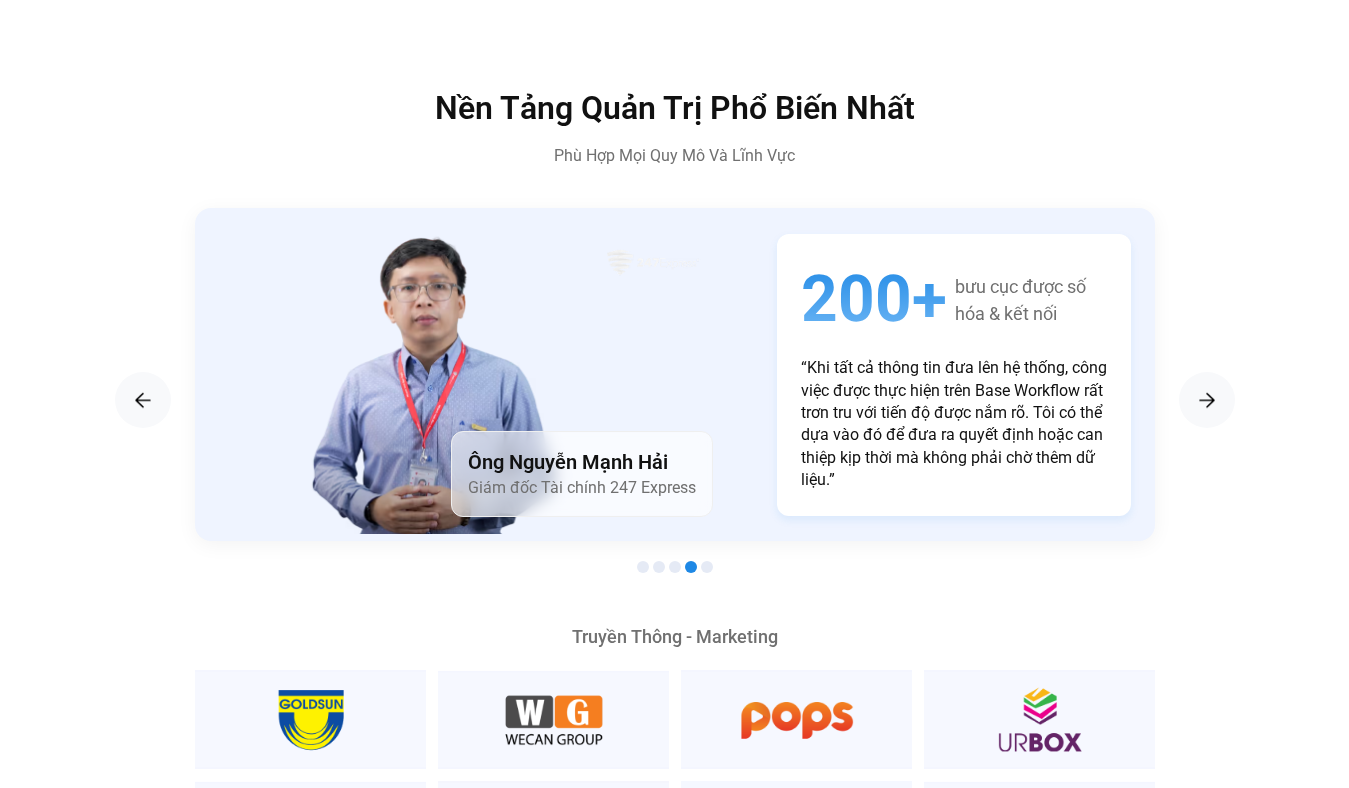 scroll, scrollTop: 2519, scrollLeft: 0, axis: vertical 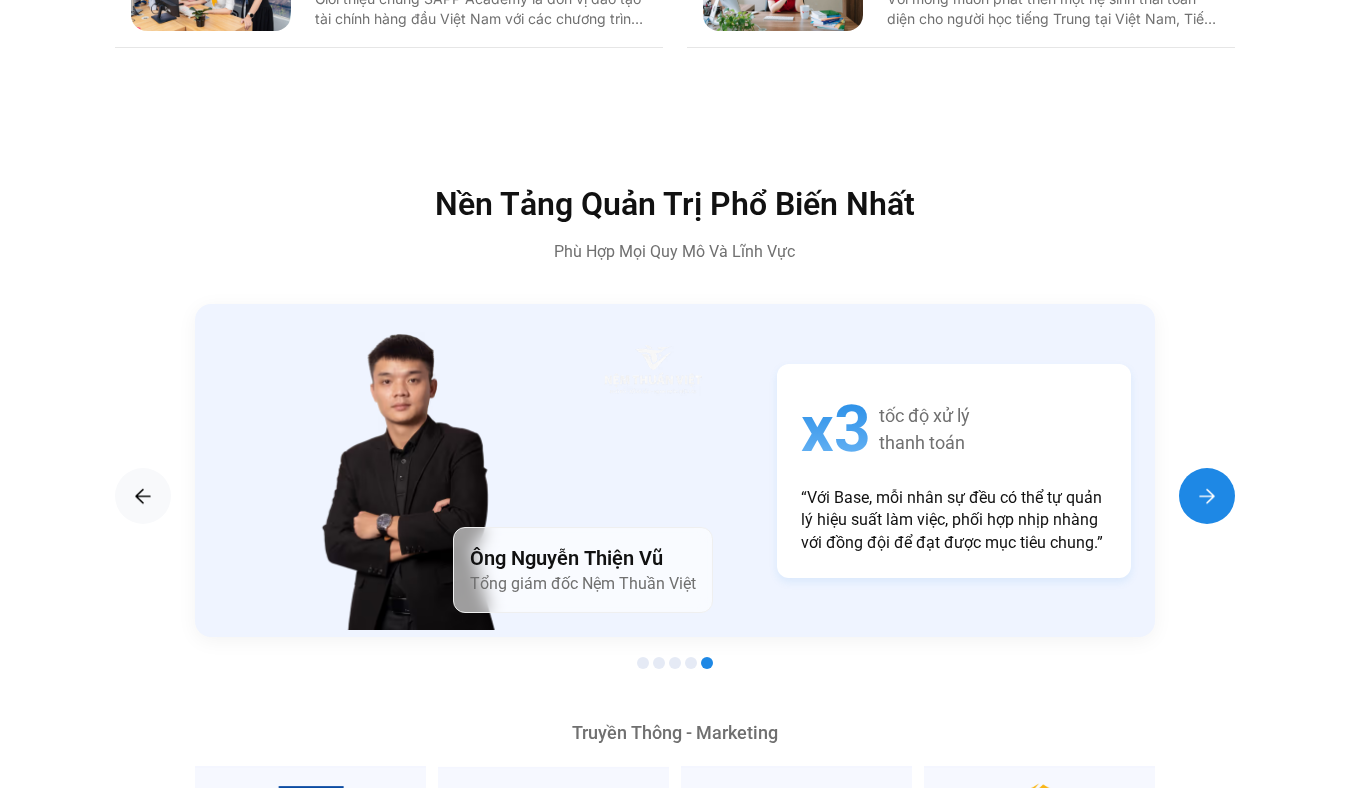 click at bounding box center (1207, 496) 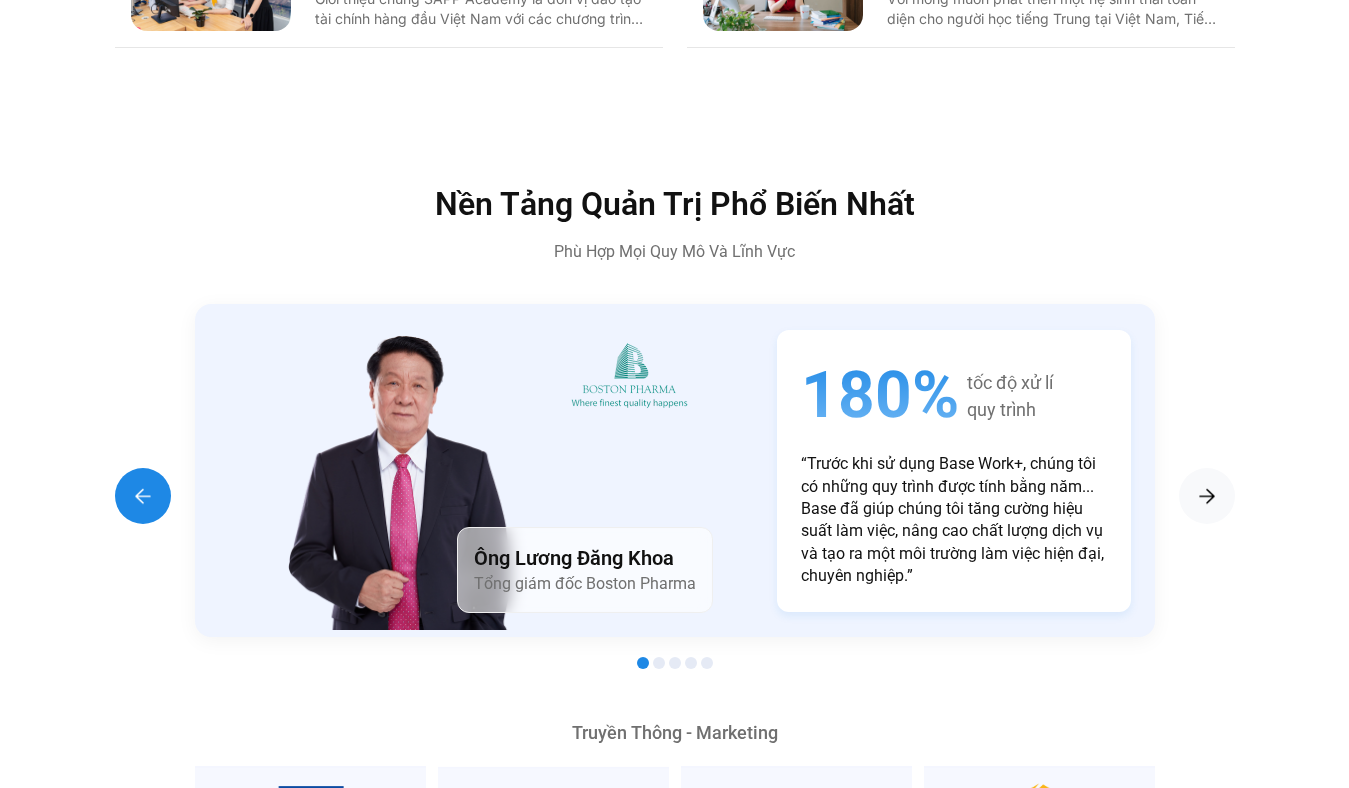 click at bounding box center (143, 496) 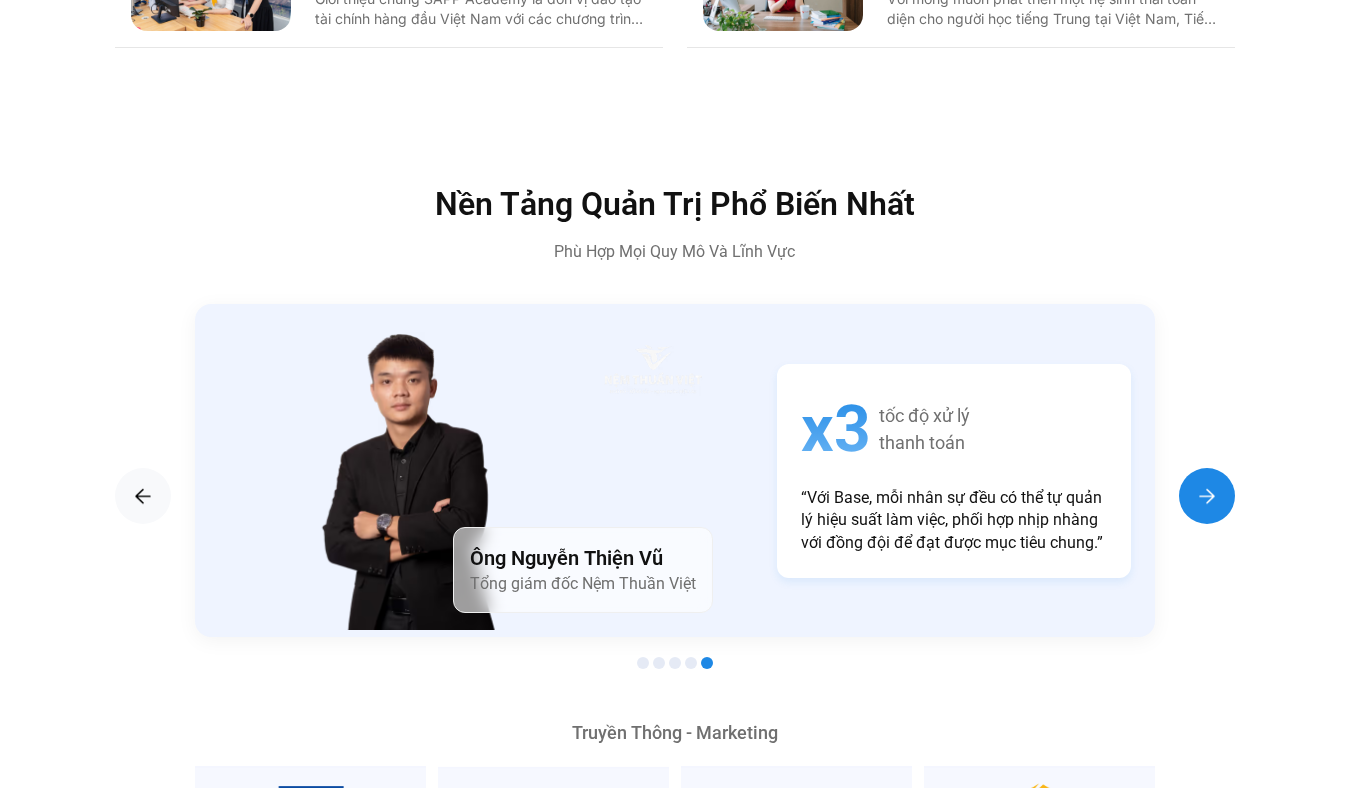 click at bounding box center (1207, 496) 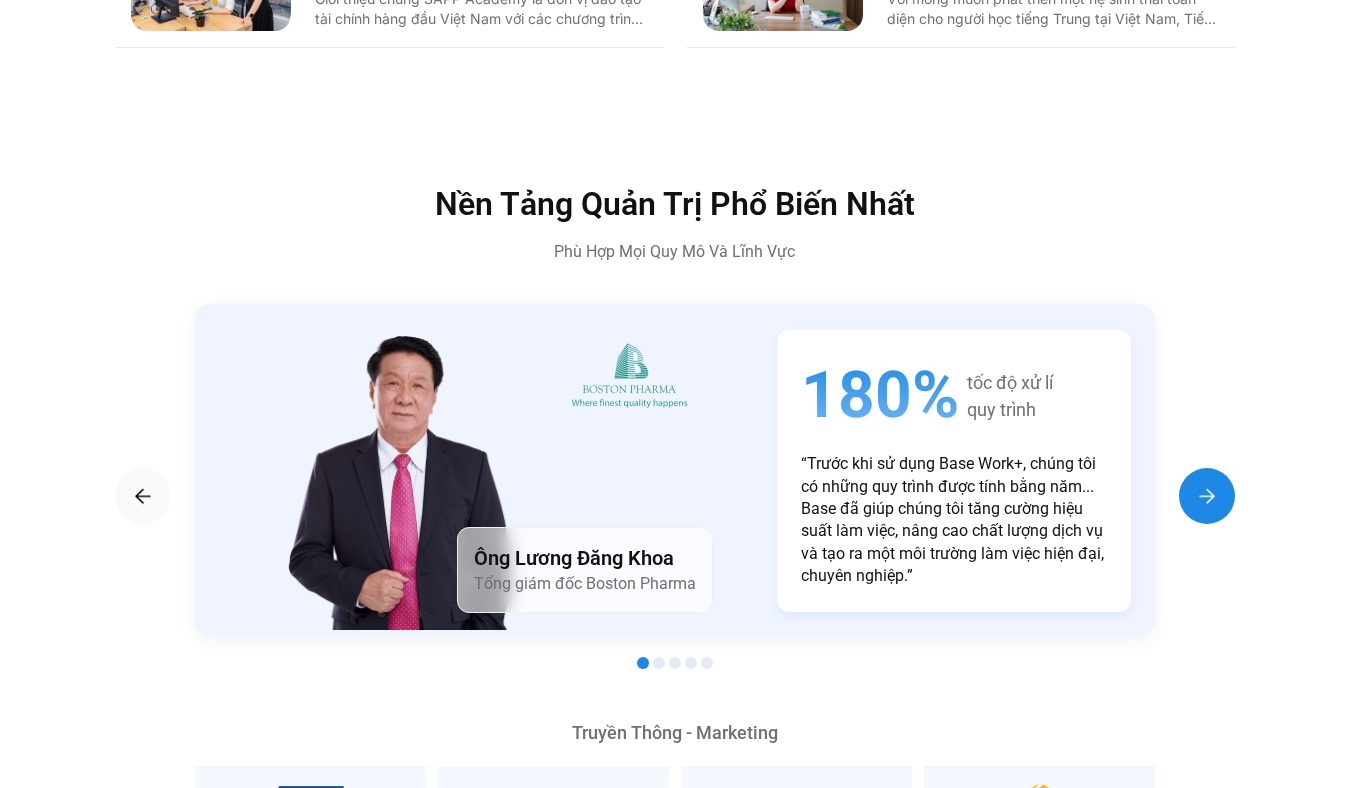 click at bounding box center (1207, 496) 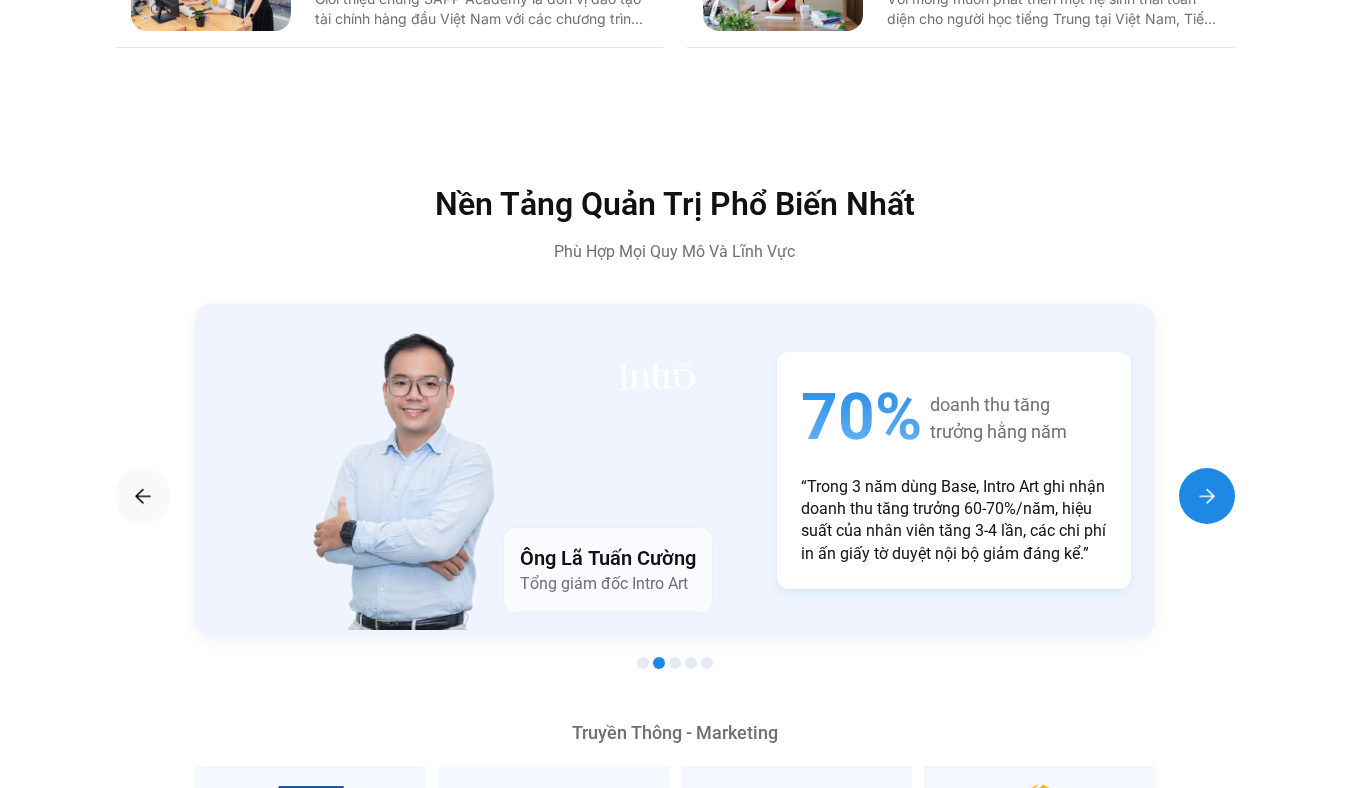 click at bounding box center (1207, 496) 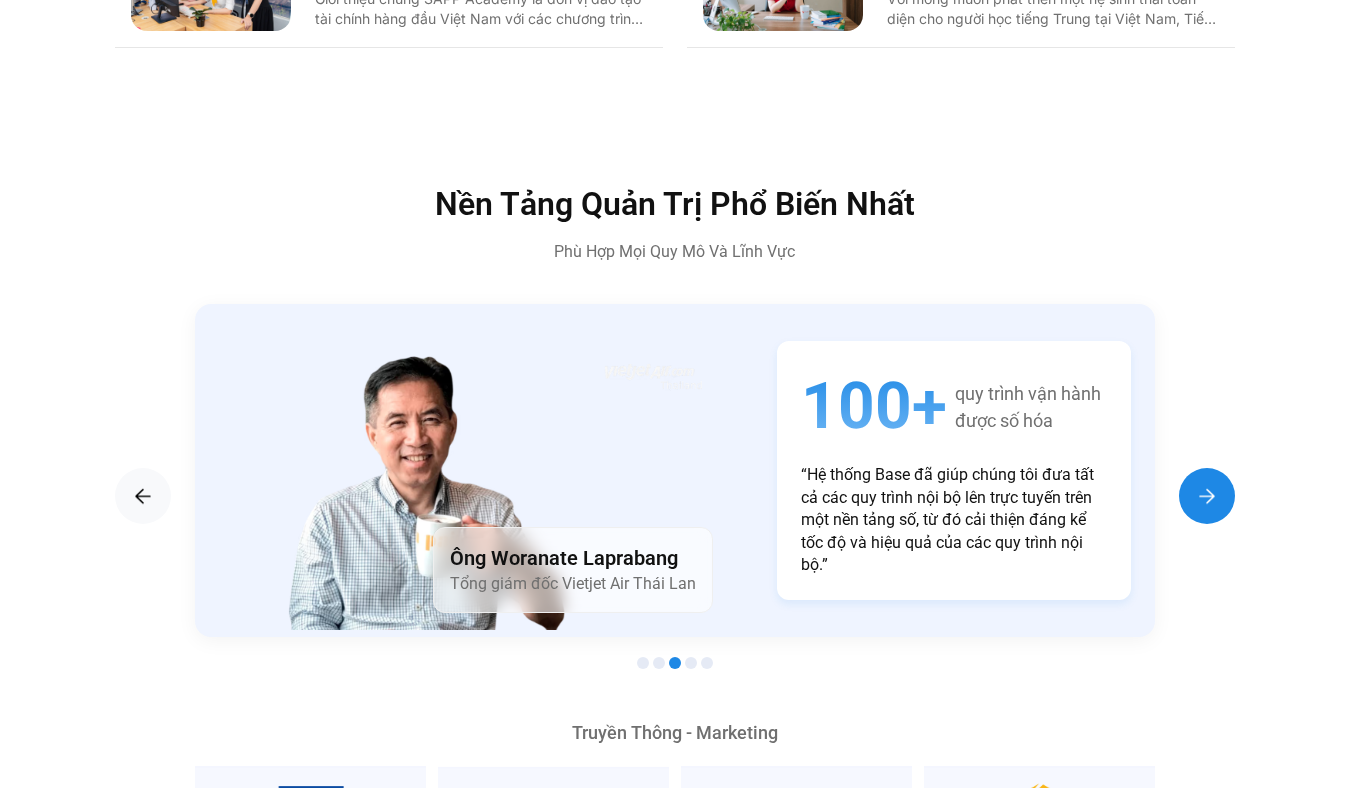 click at bounding box center [1207, 496] 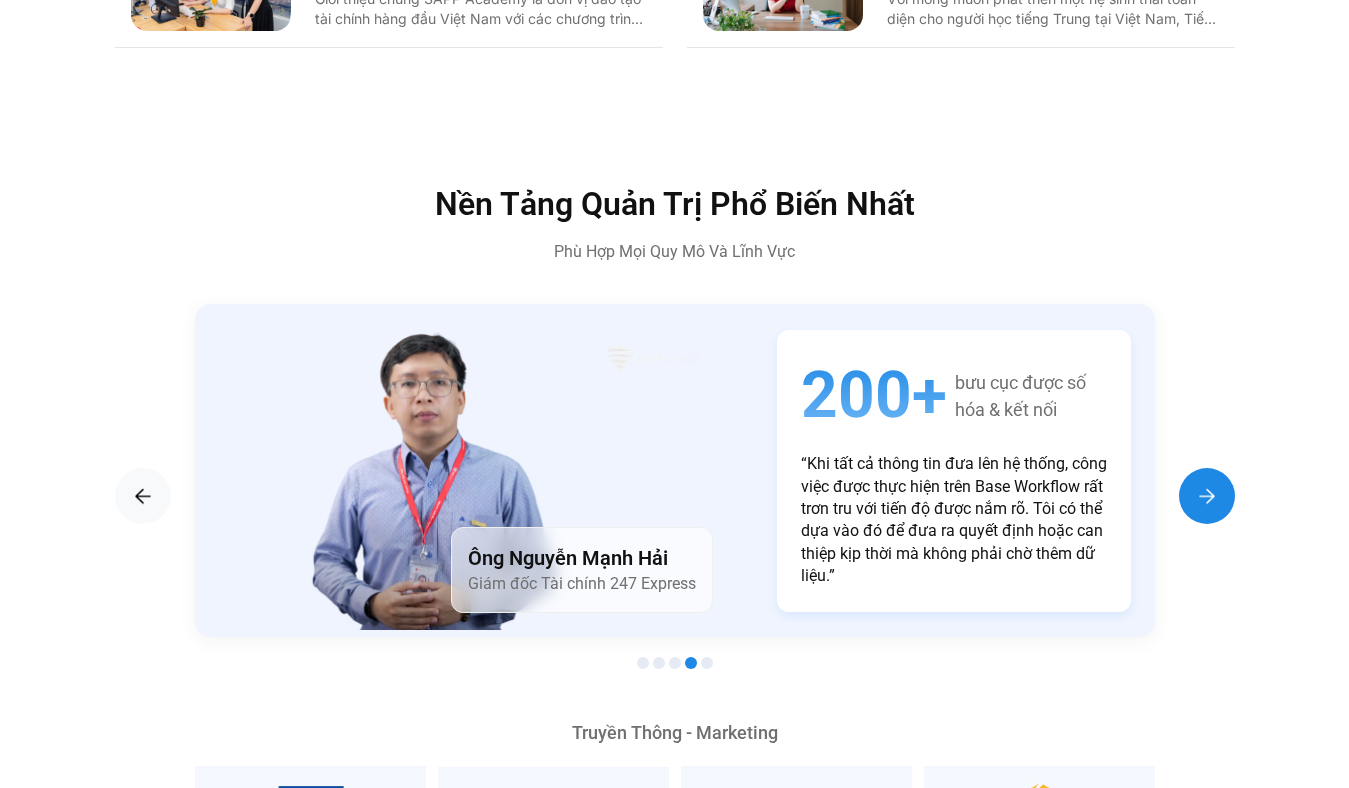 click at bounding box center [1207, 496] 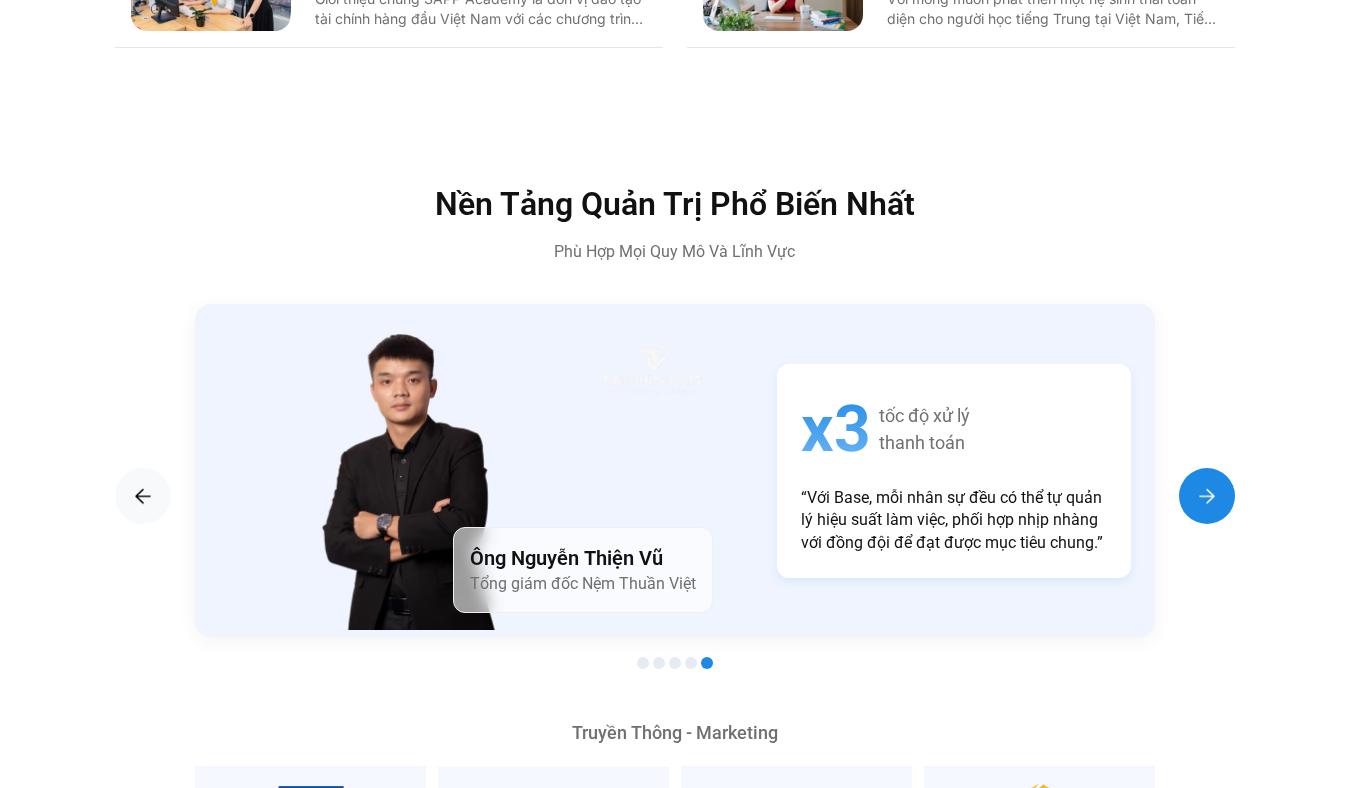 click at bounding box center [1207, 496] 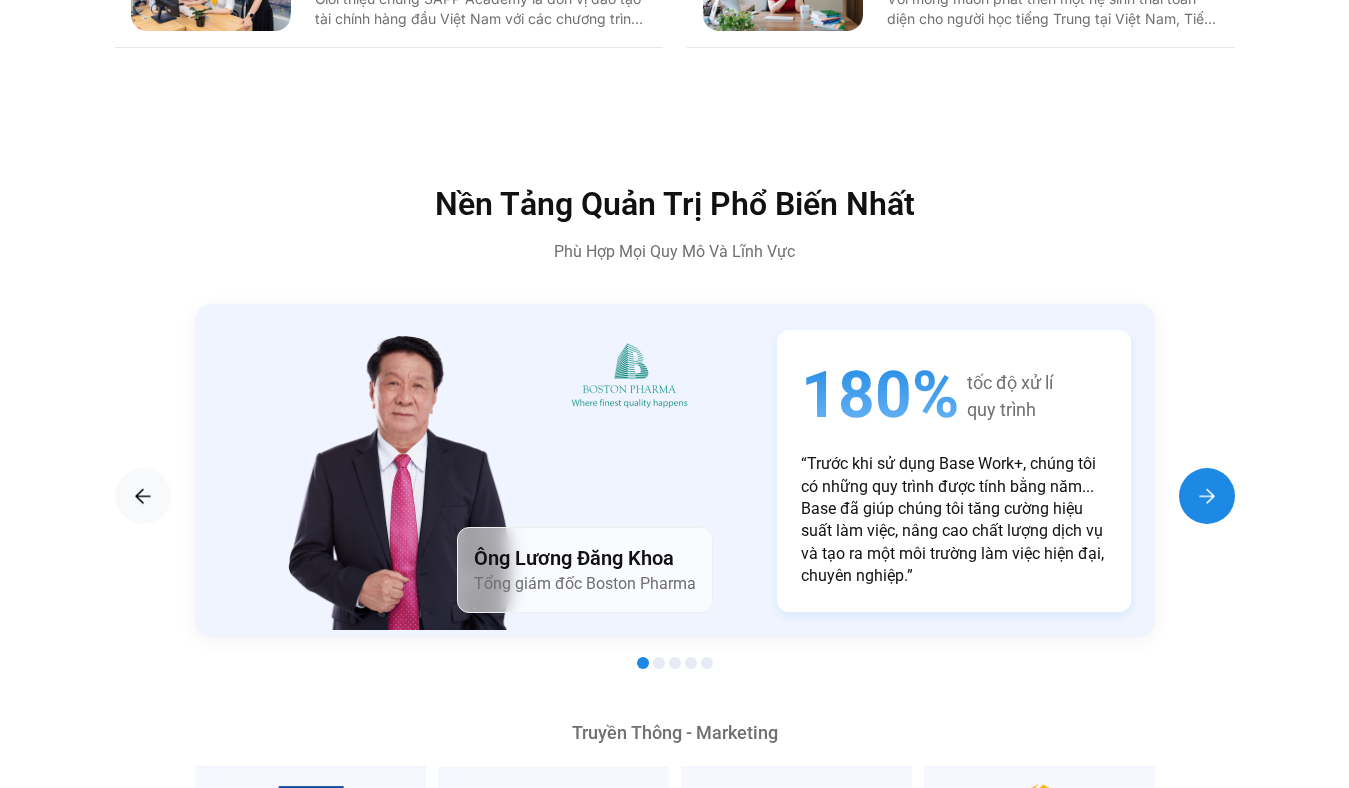 click at bounding box center [1207, 496] 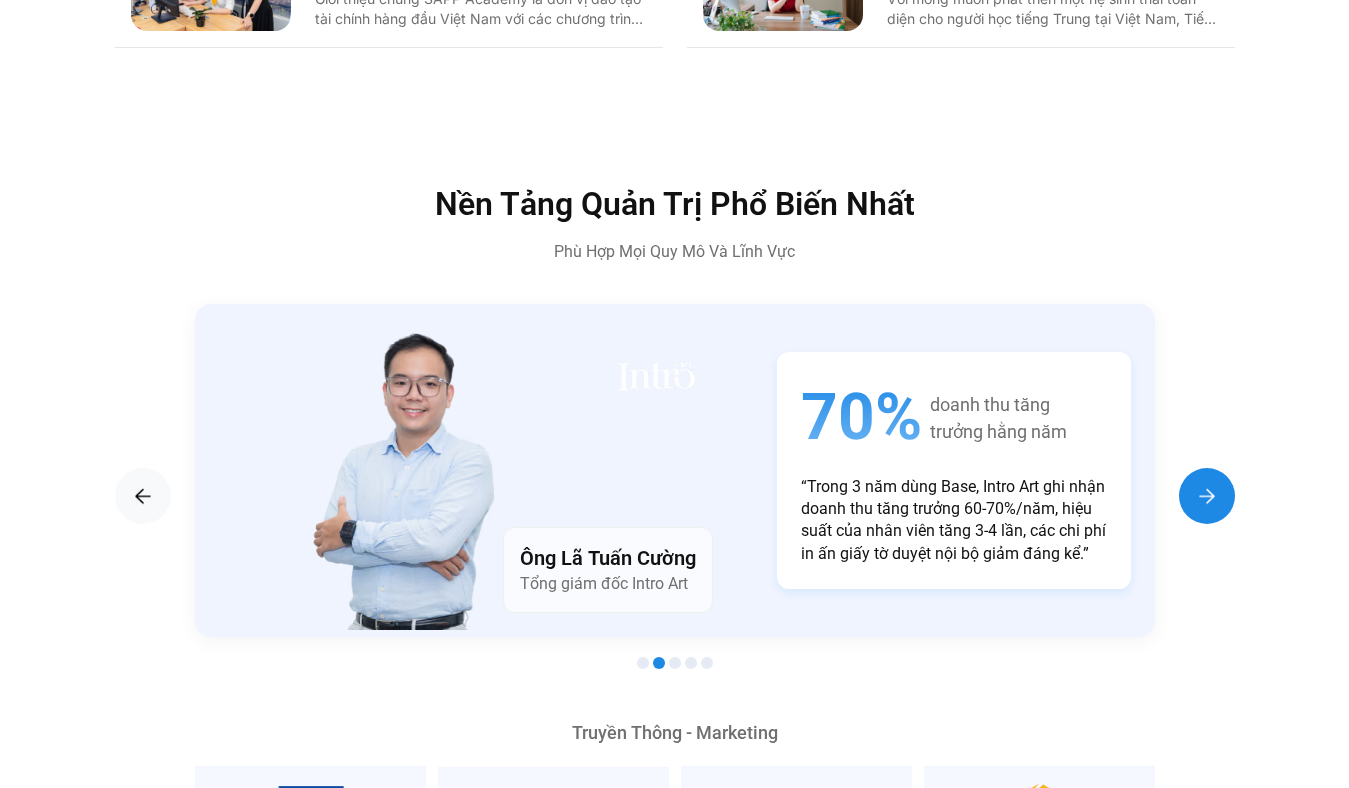 click at bounding box center [1207, 496] 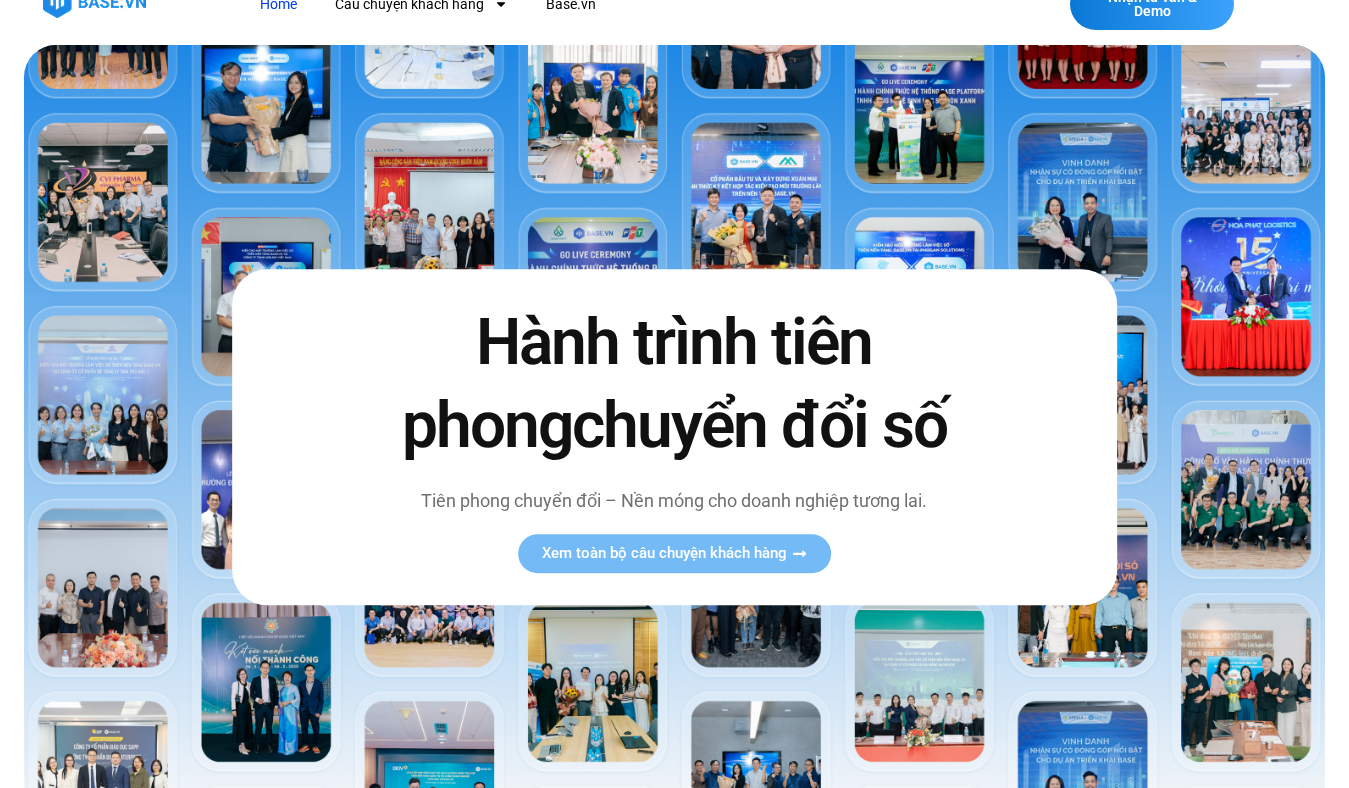 scroll, scrollTop: 0, scrollLeft: 0, axis: both 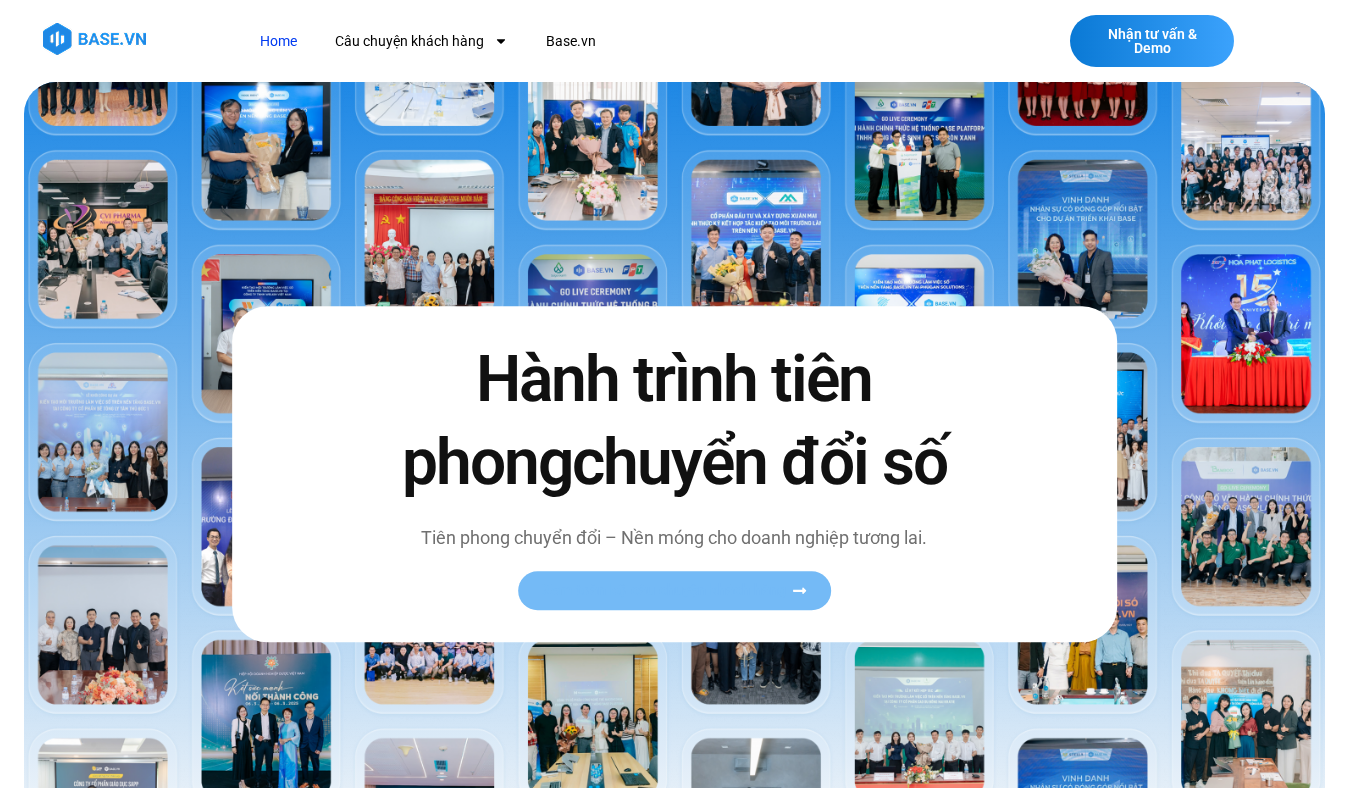 click on "Xem toàn bộ câu chuyện khách hàng" at bounding box center [674, 591] 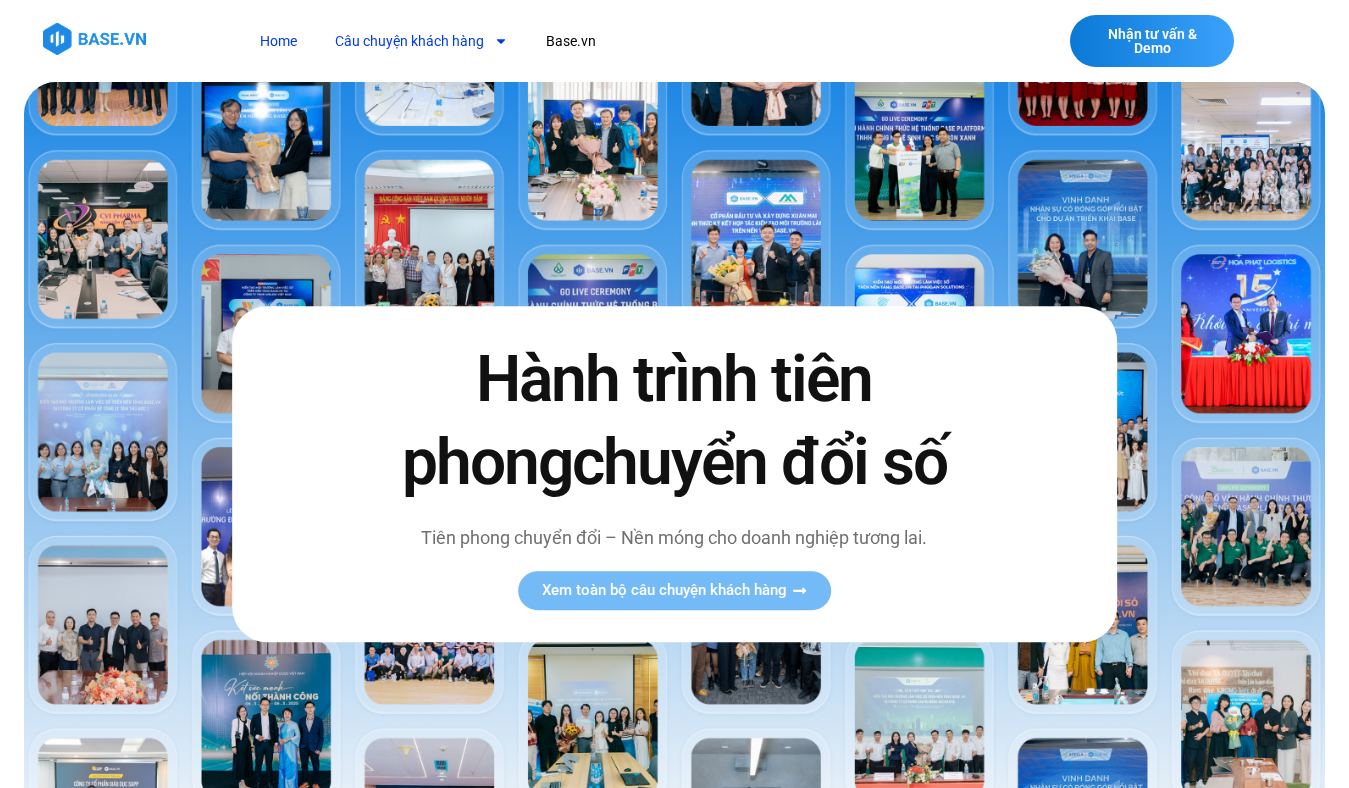click on "Câu chuyện khách hàng" 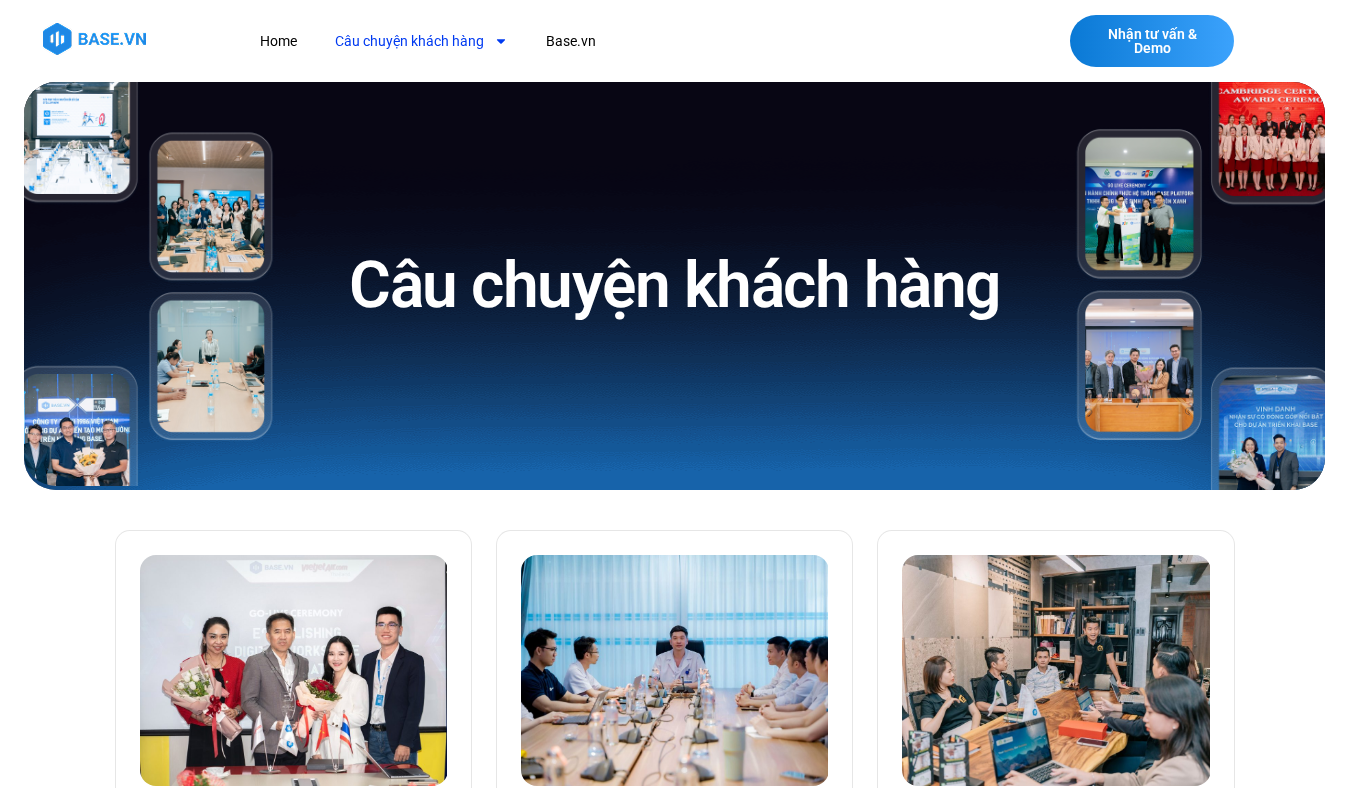 scroll, scrollTop: 0, scrollLeft: 0, axis: both 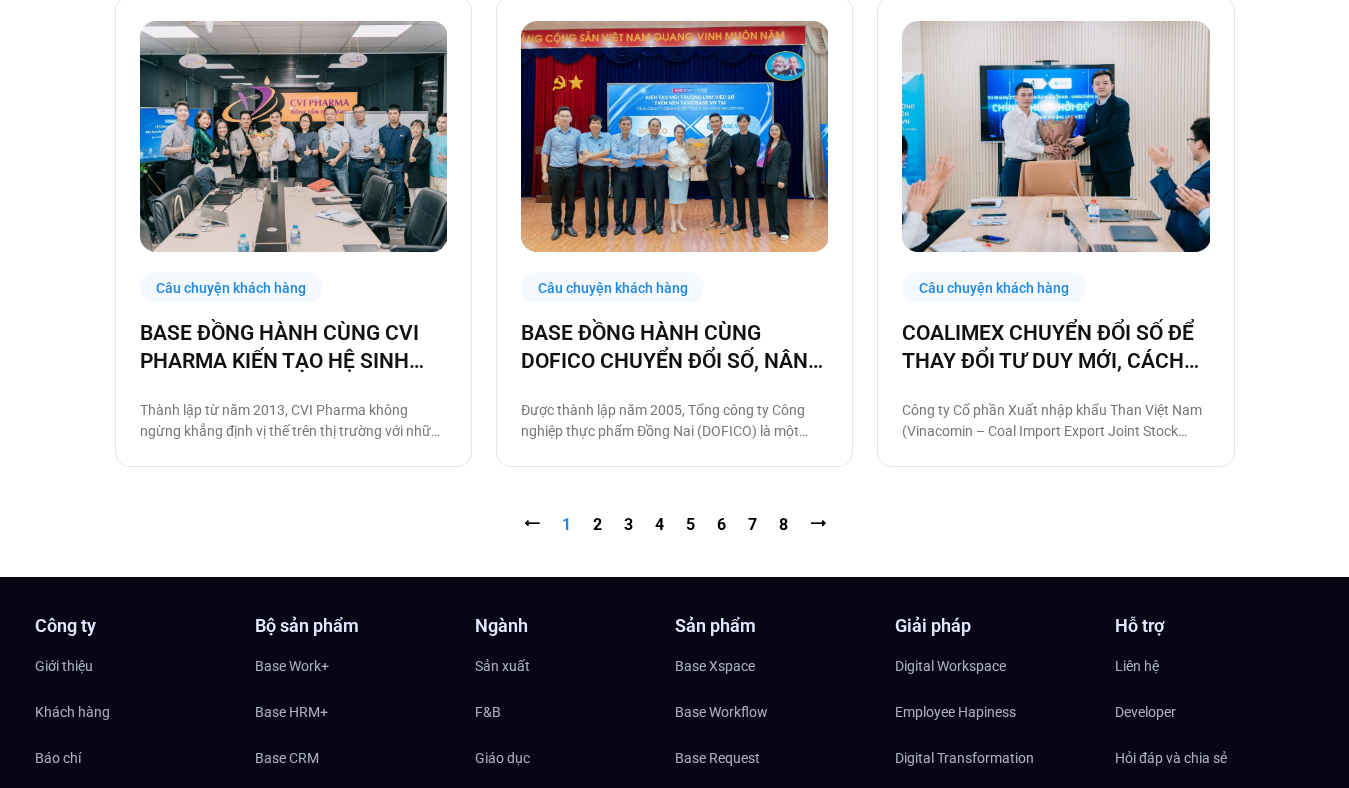 click on "⭠
Trang 1
Trang 2
Trang 3
Trang 4
Trang 5
Trang 6
Trang 7
Trang 8
⭢" at bounding box center [675, 525] 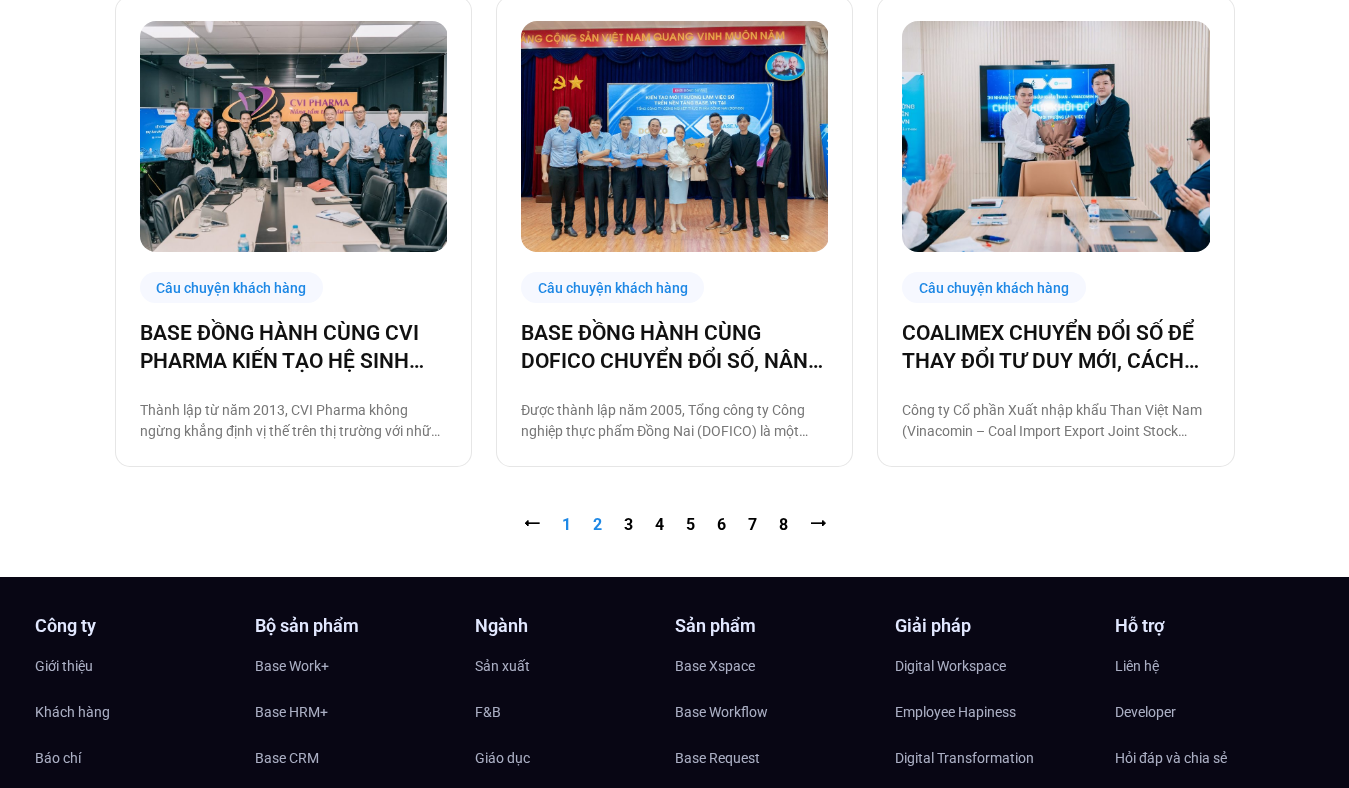 click on "Trang 2" at bounding box center [597, 524] 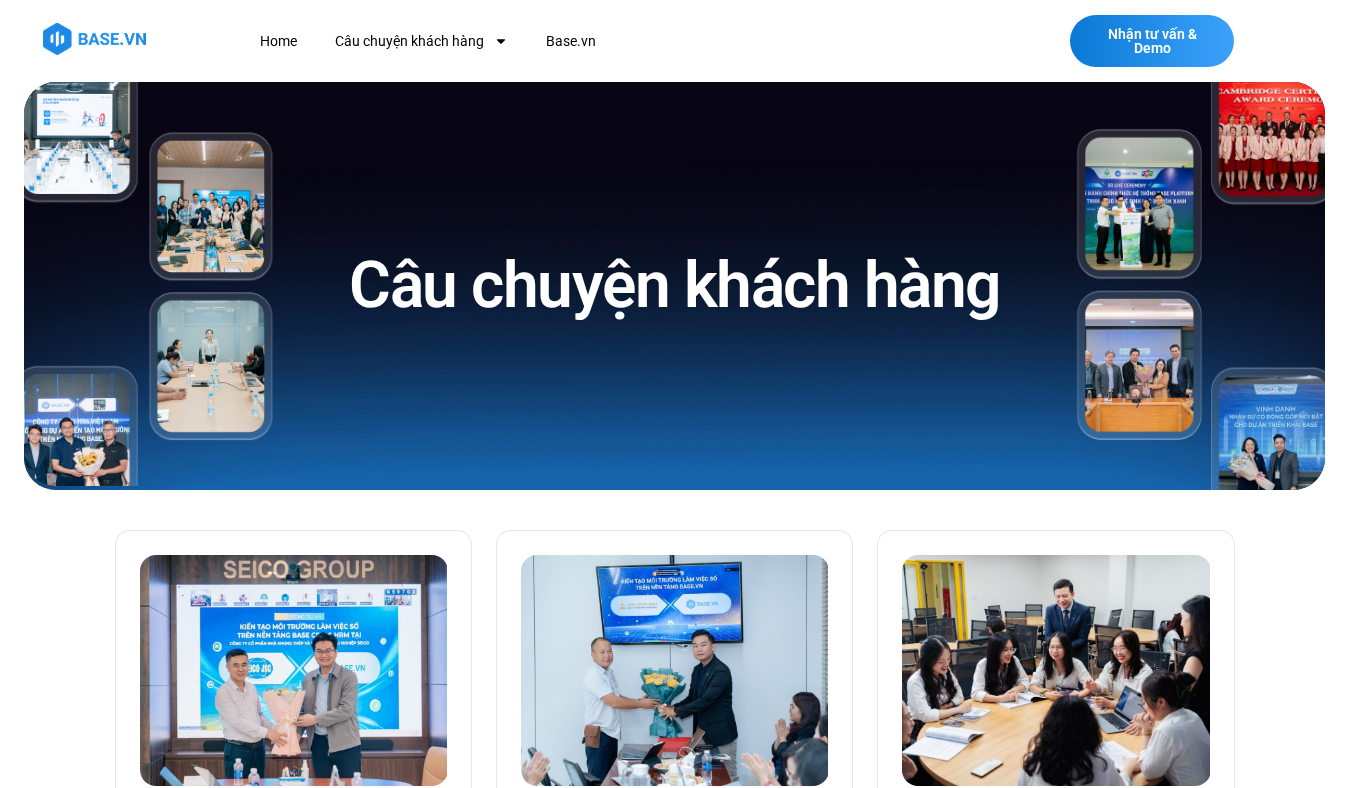 scroll, scrollTop: 0, scrollLeft: 0, axis: both 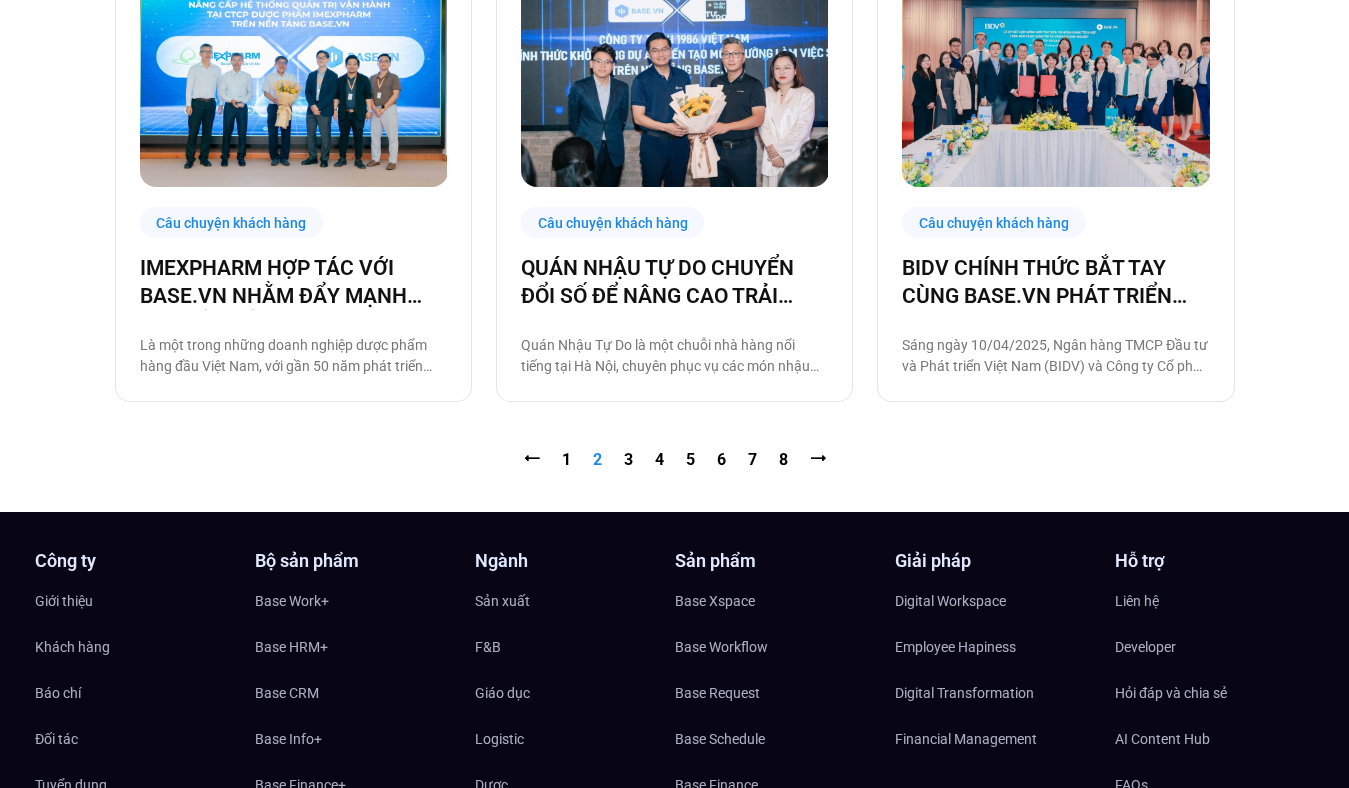 click on "⭠
Trang 1
Trang 2
Trang 3
Trang 4
Trang 5
Trang 6
Trang 7
Trang 8
⭢" at bounding box center [675, 460] 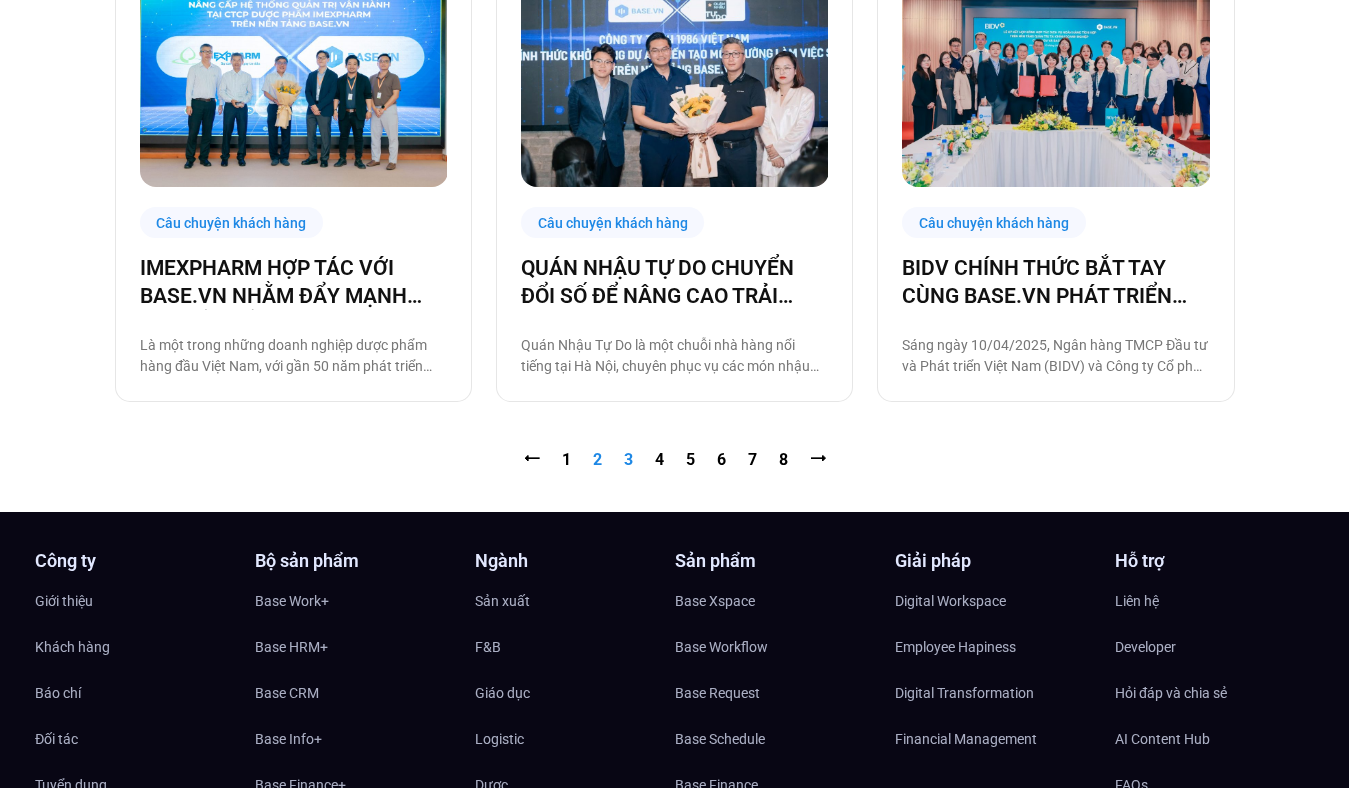 click on "Trang 3" at bounding box center (628, 459) 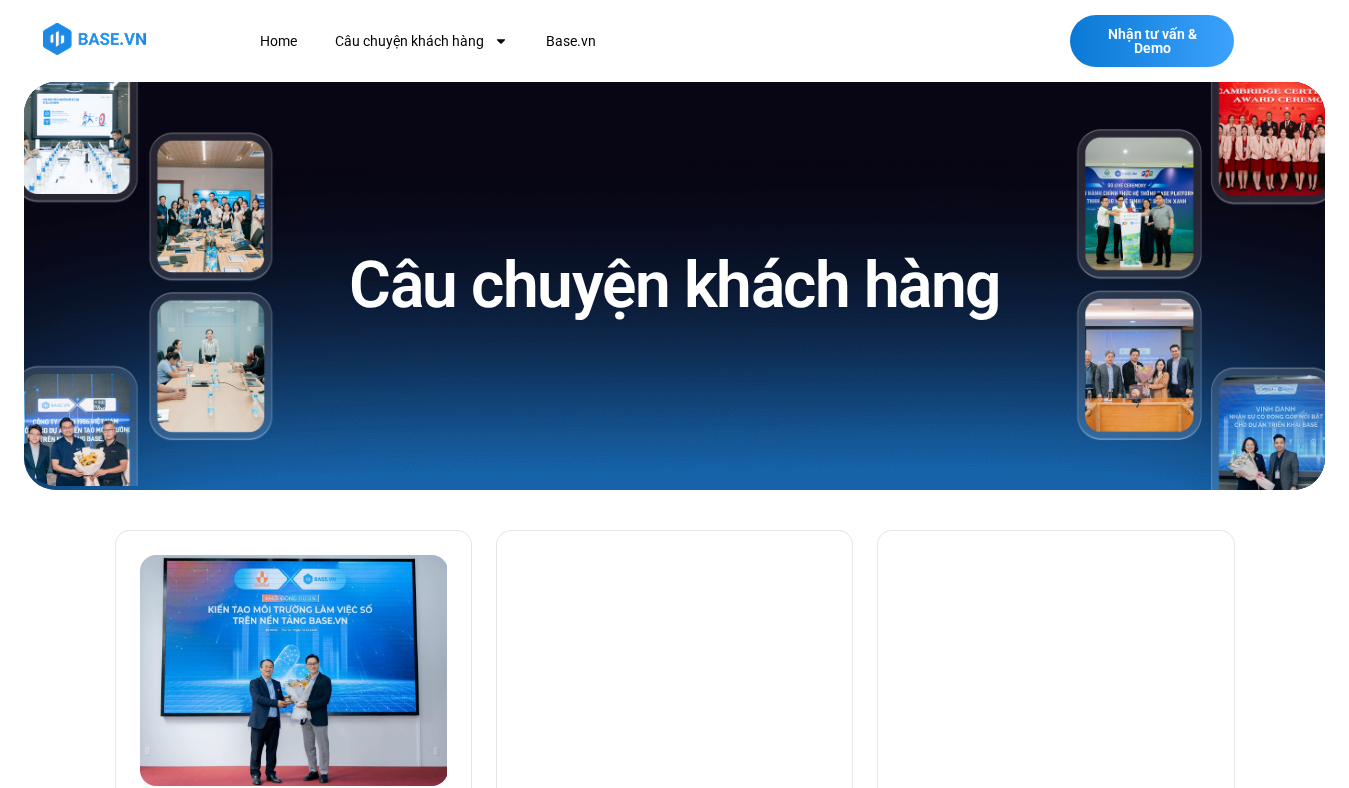 scroll, scrollTop: 0, scrollLeft: 0, axis: both 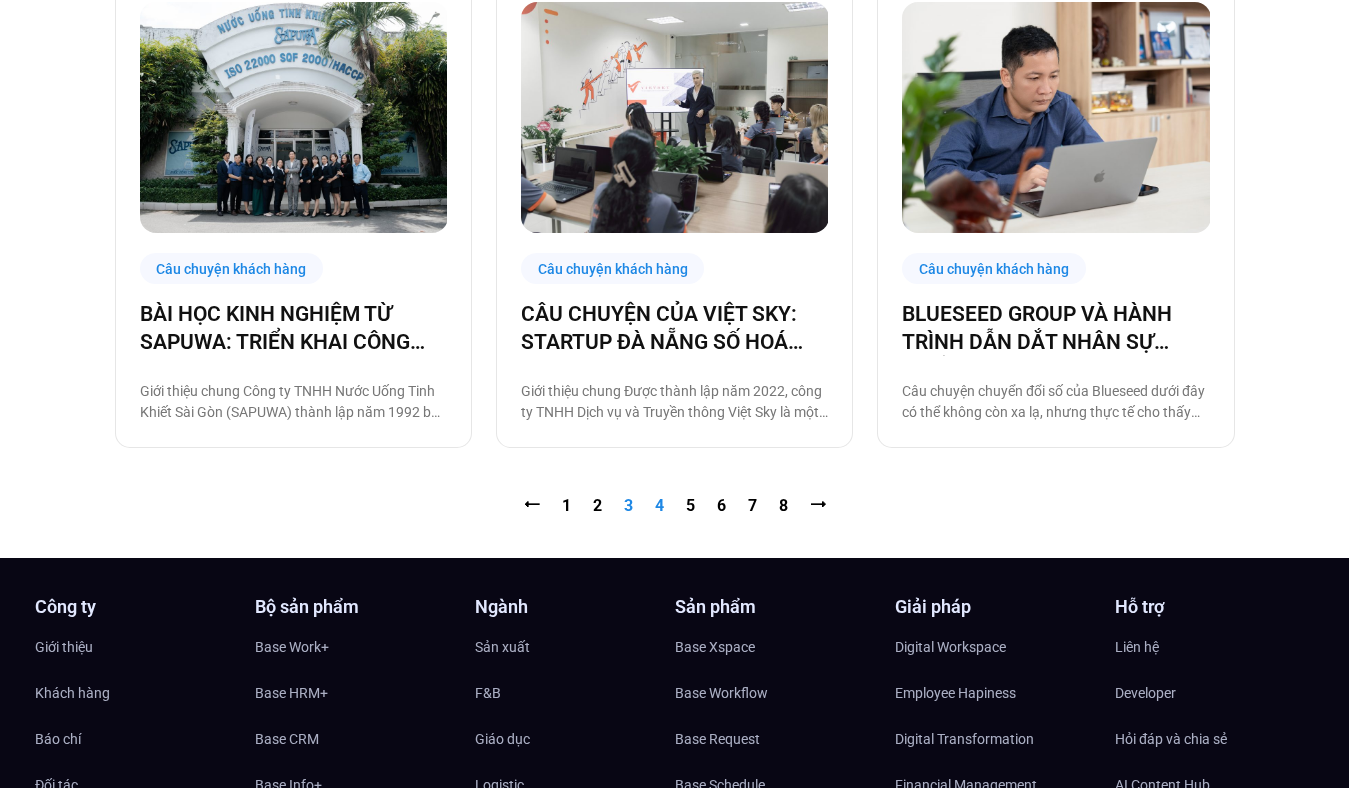 click on "Trang 4" at bounding box center (659, 505) 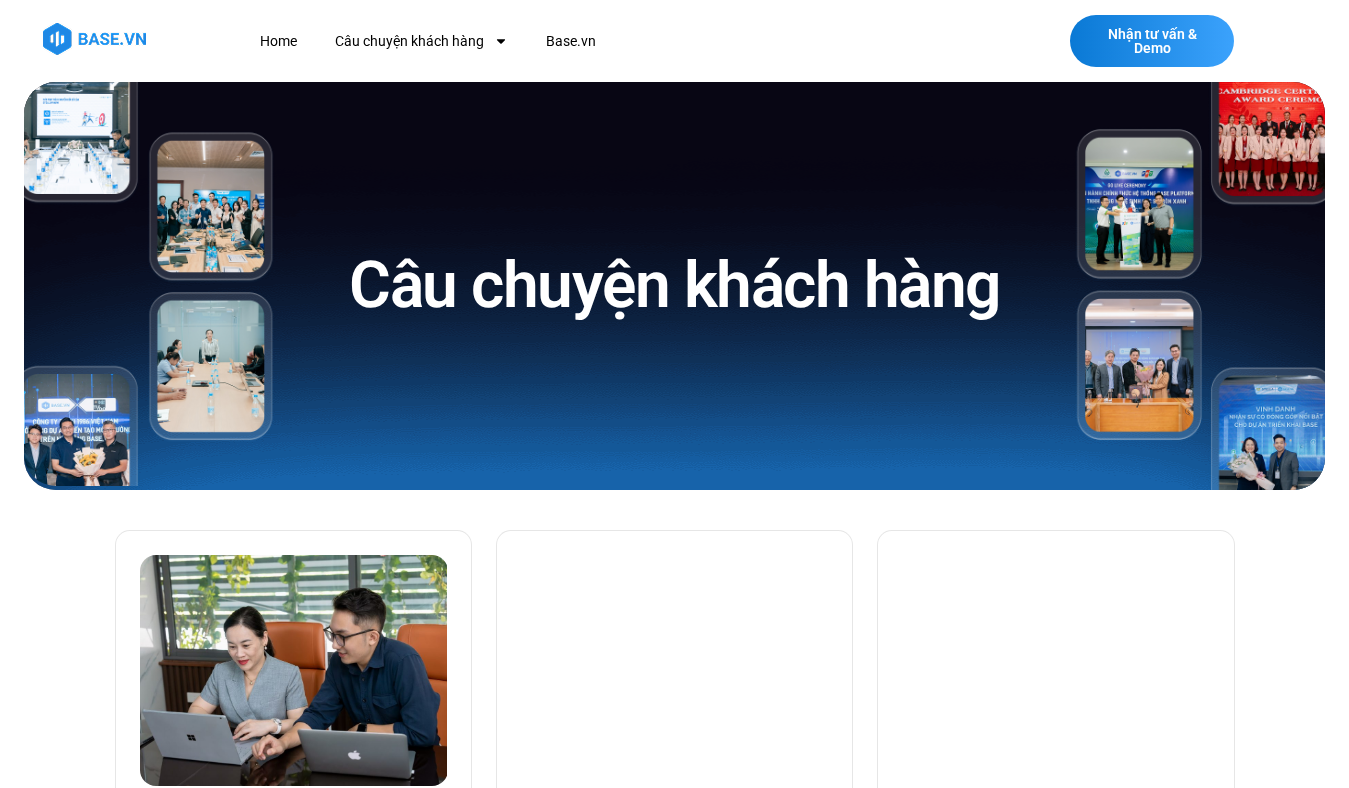 scroll, scrollTop: 0, scrollLeft: 0, axis: both 